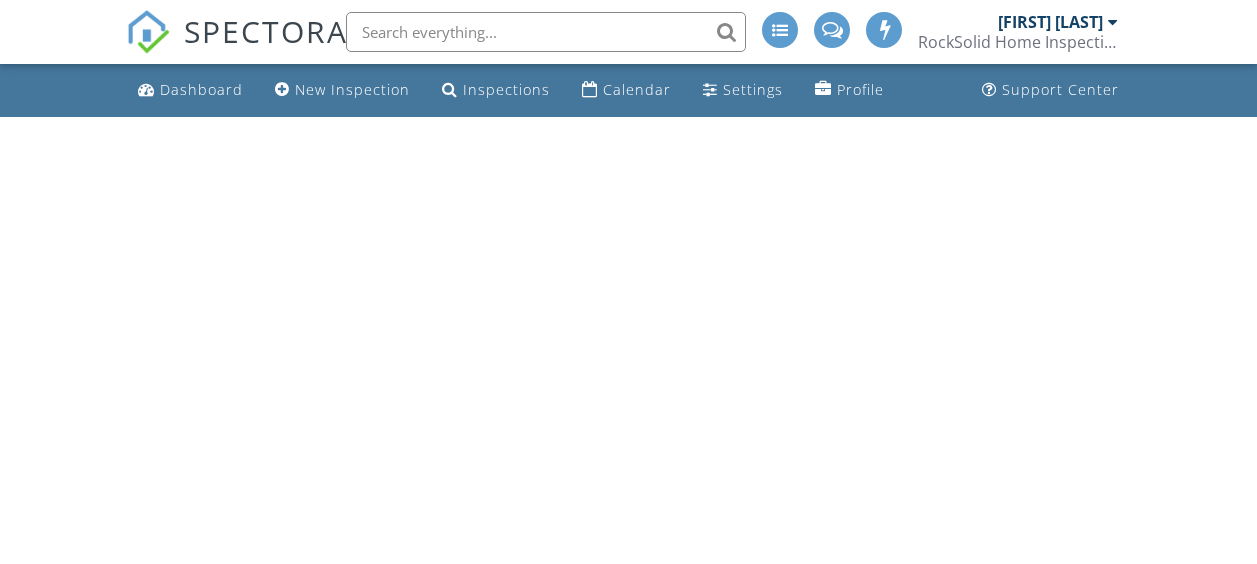 scroll, scrollTop: 0, scrollLeft: 0, axis: both 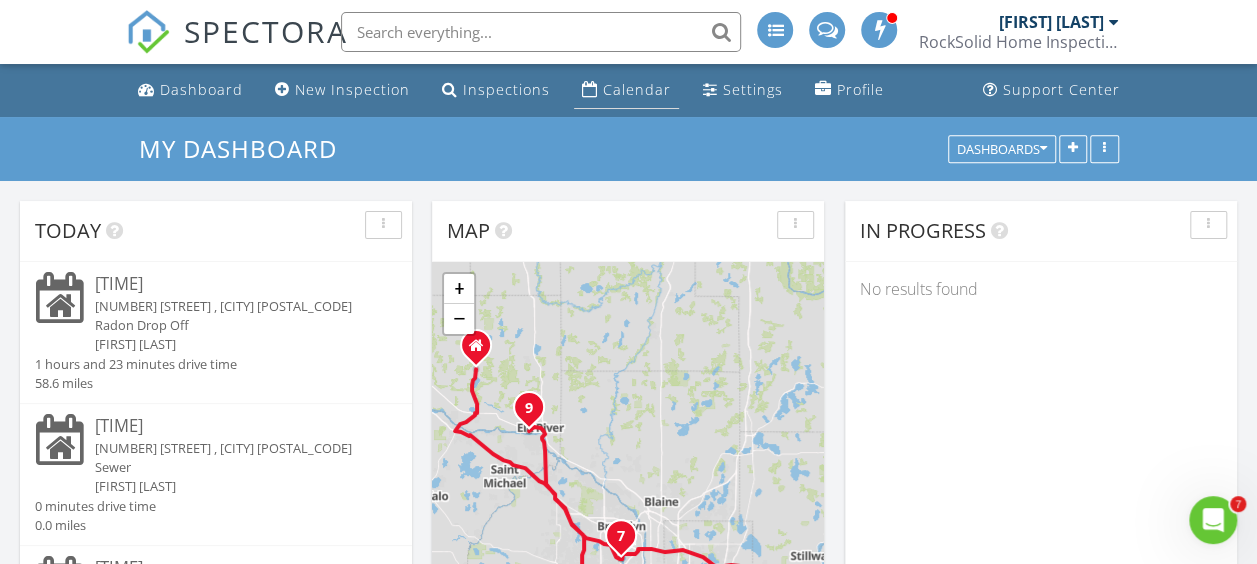 click on "Calendar" at bounding box center (637, 89) 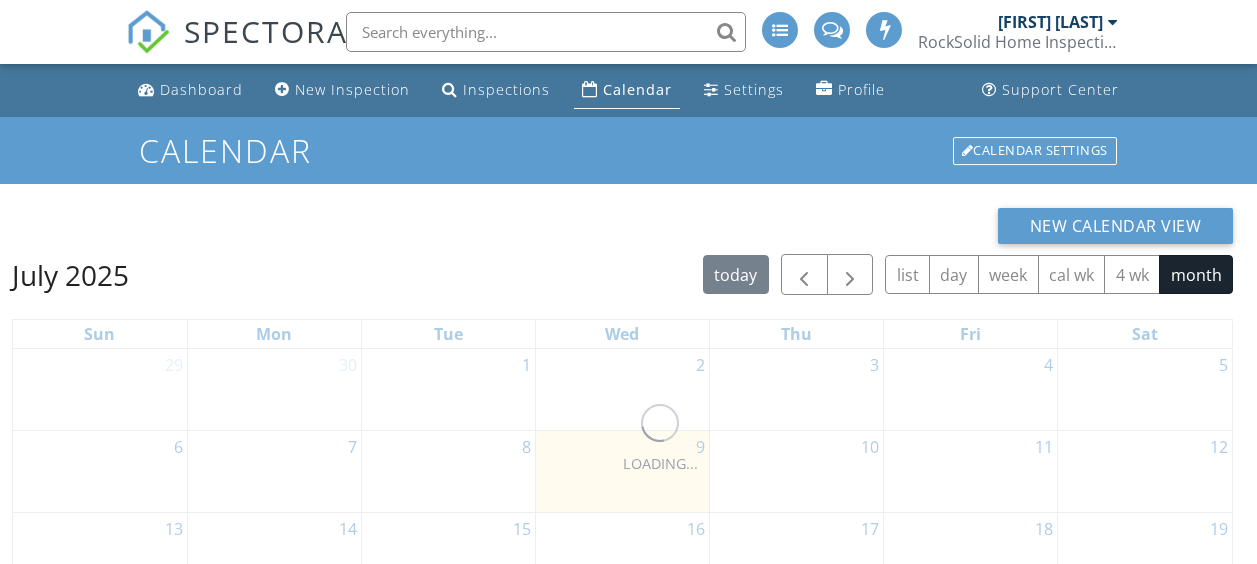 scroll, scrollTop: 0, scrollLeft: 0, axis: both 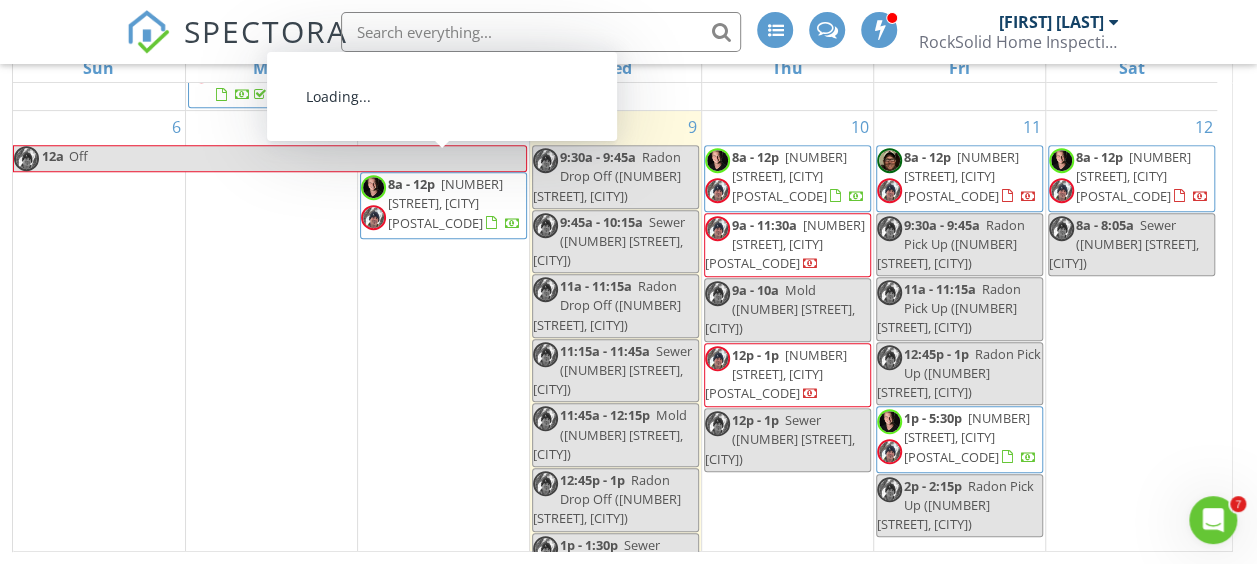 click on "2715 Autumn Woods Dr , Chaska 55318" at bounding box center [445, 203] 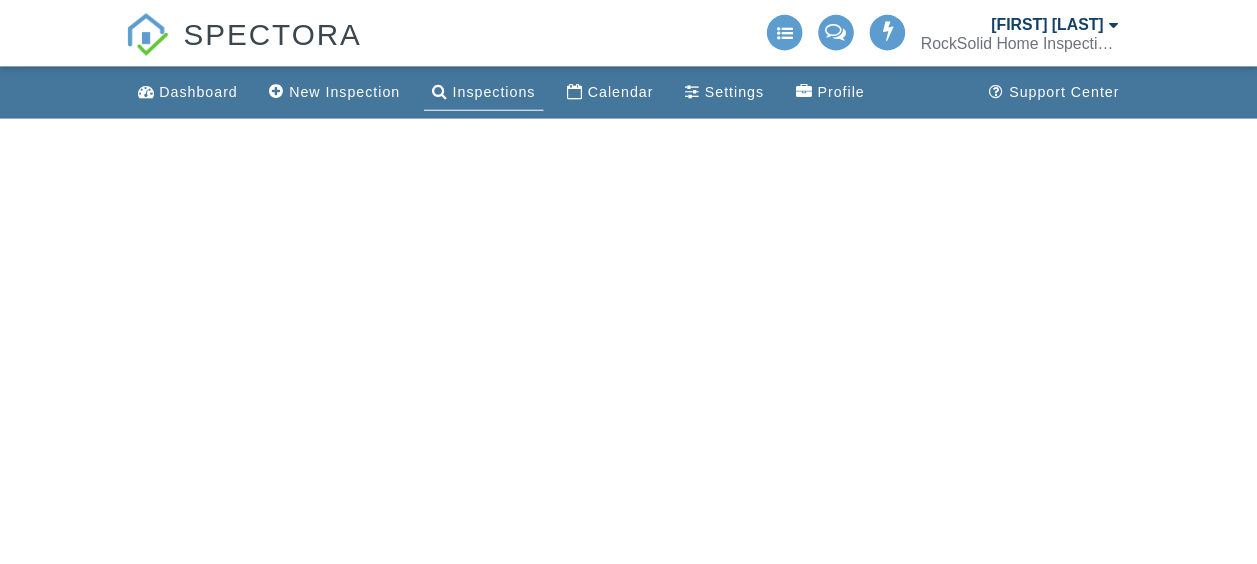scroll, scrollTop: 0, scrollLeft: 0, axis: both 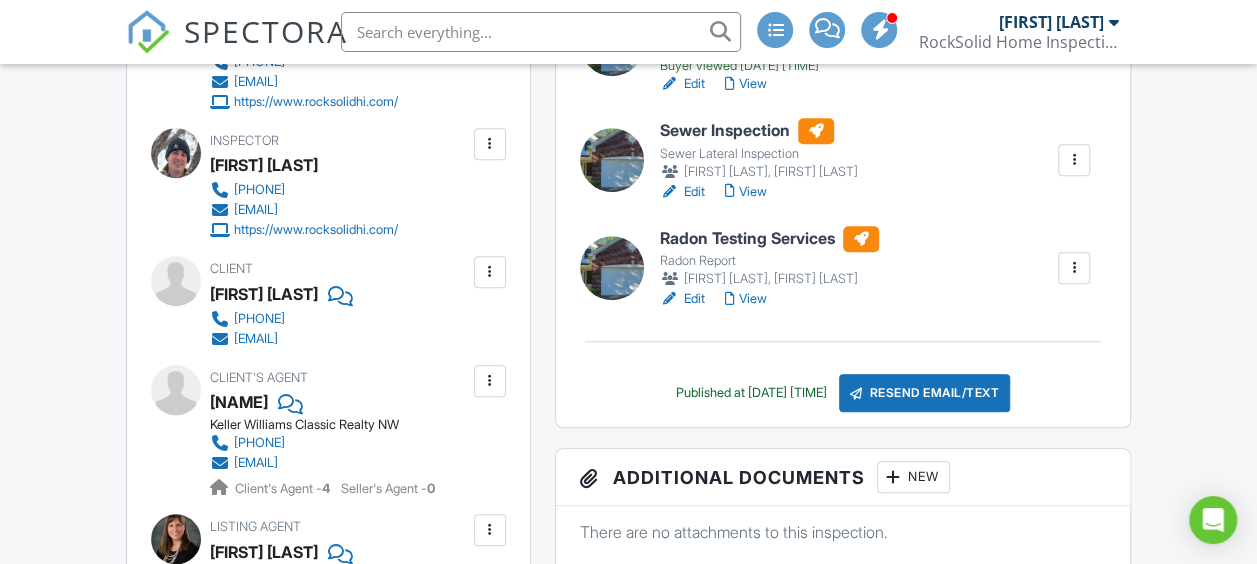 click at bounding box center [1074, 44] 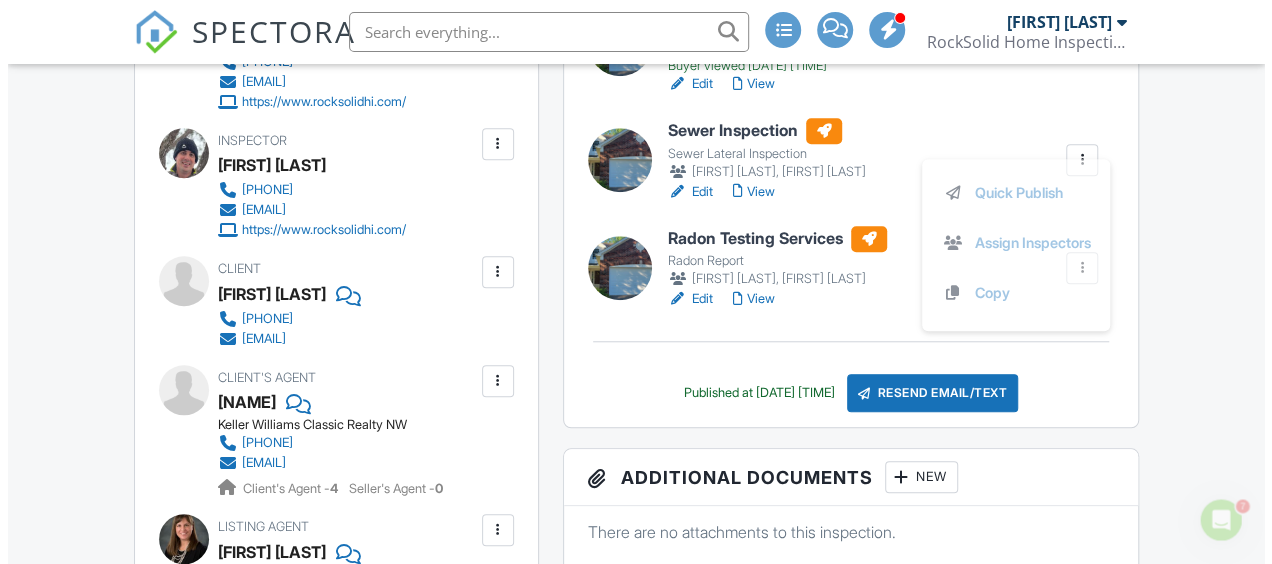 scroll, scrollTop: 0, scrollLeft: 0, axis: both 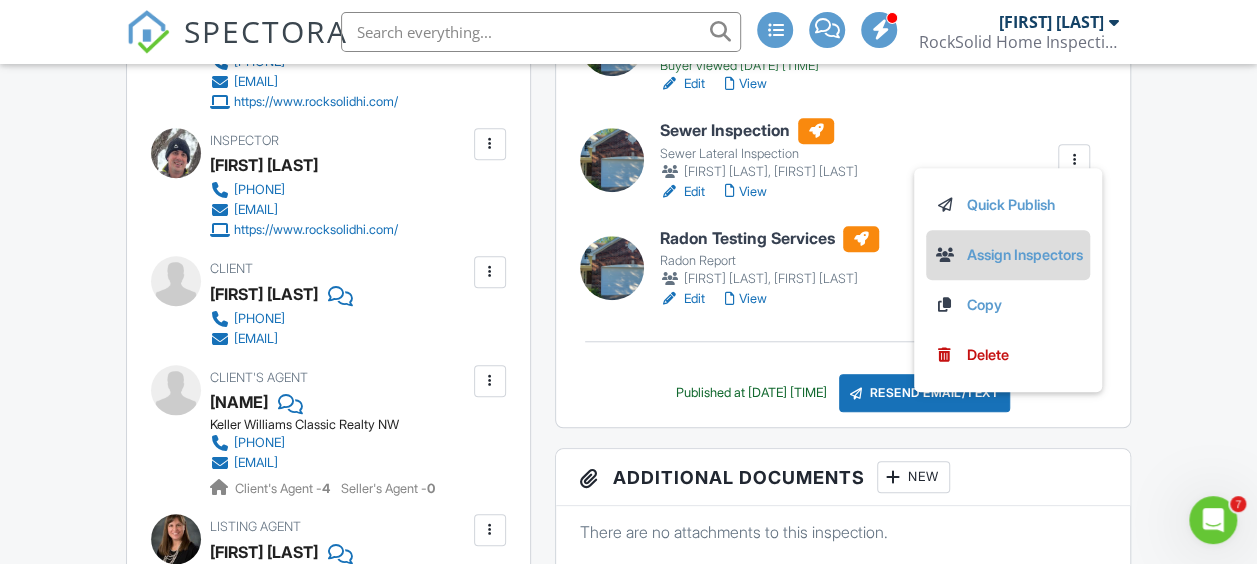 click on "Assign Inspectors" at bounding box center [1008, 255] 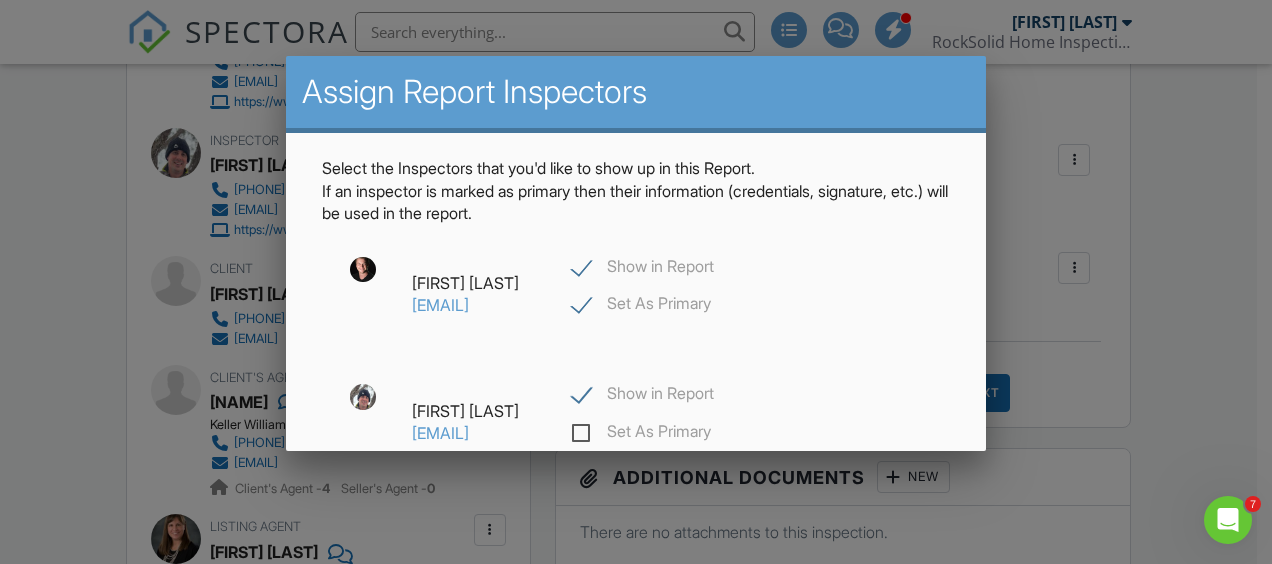 click on "Show in Report" at bounding box center [643, 269] 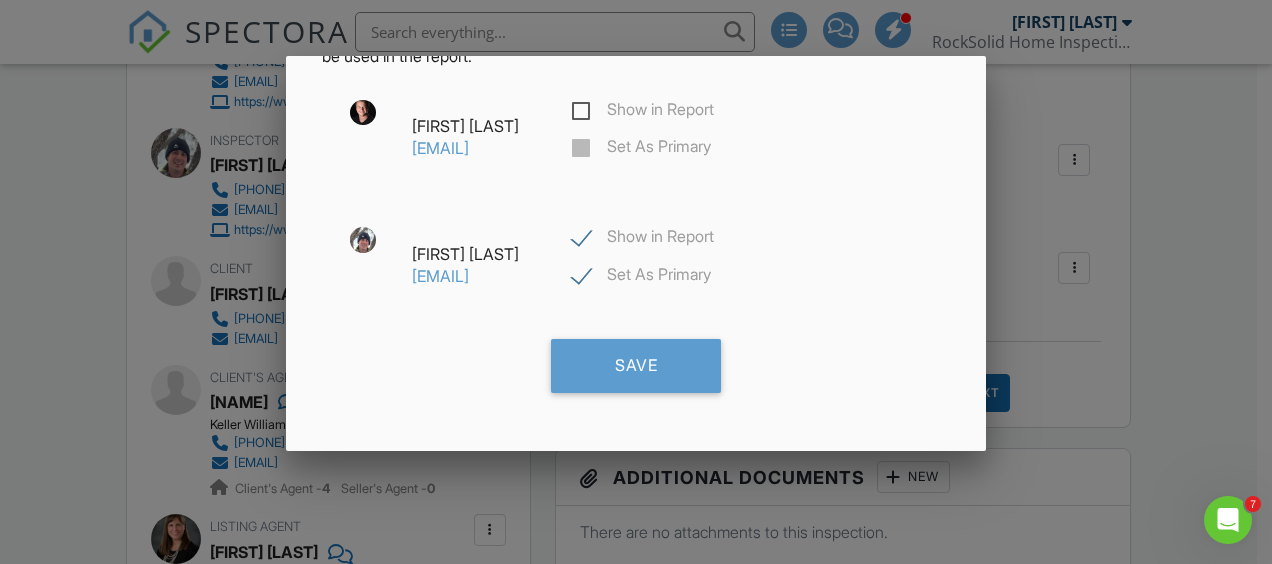 scroll, scrollTop: 202, scrollLeft: 0, axis: vertical 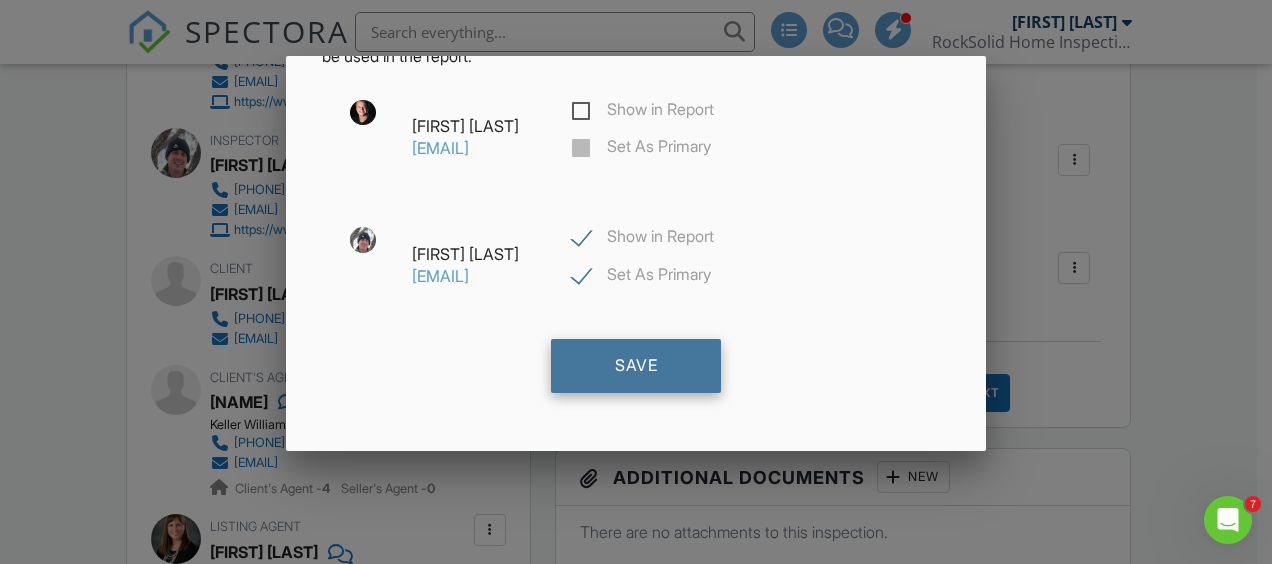 click on "Save" at bounding box center [636, 366] 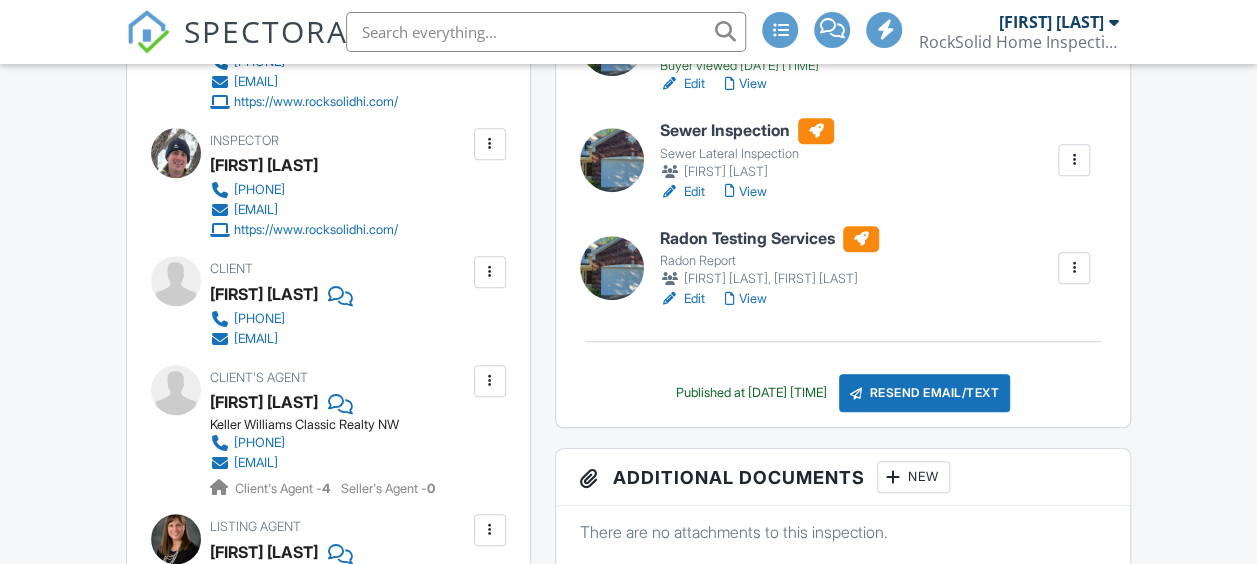 scroll, scrollTop: 700, scrollLeft: 0, axis: vertical 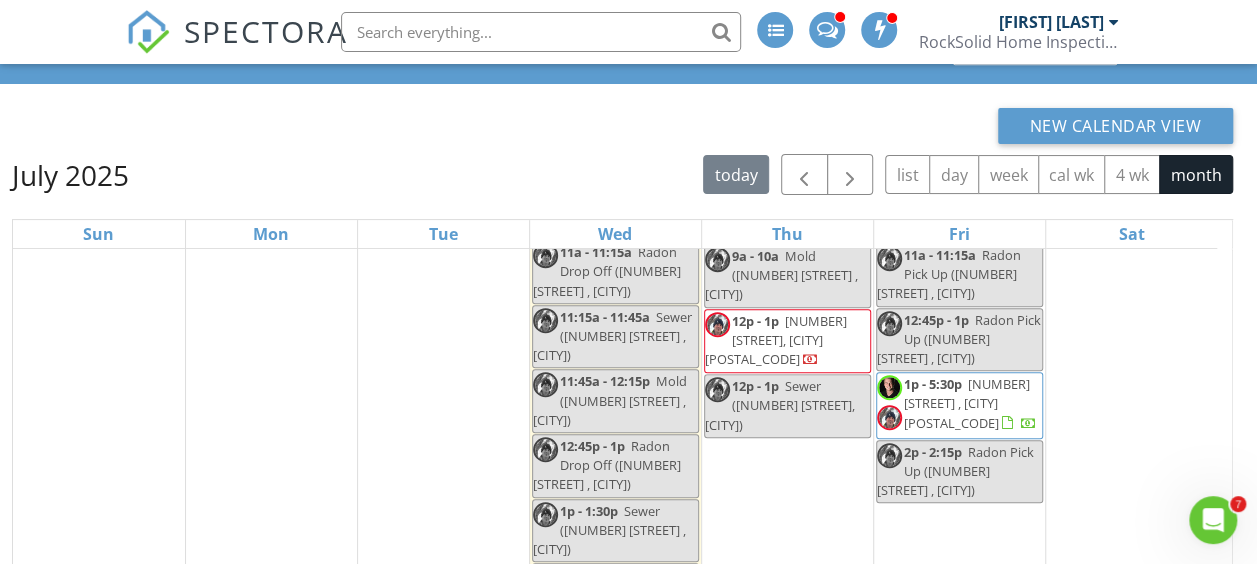 click on "565 Juniper Ct N , Lake Elmo 55042" at bounding box center [967, 403] 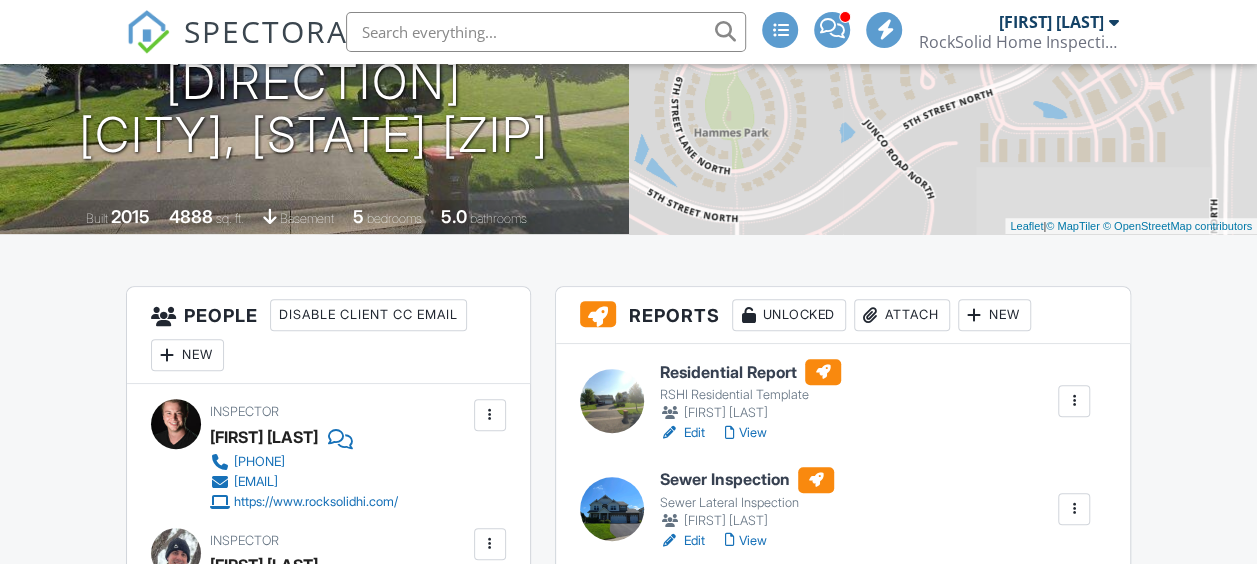 scroll, scrollTop: 500, scrollLeft: 0, axis: vertical 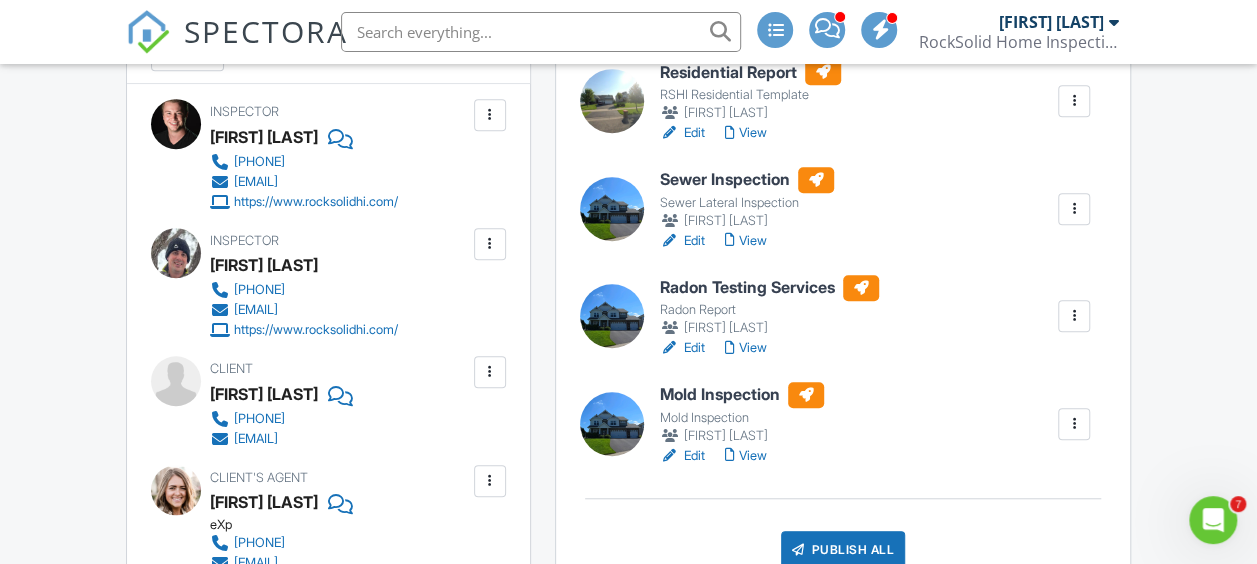 click on "Edit" at bounding box center (682, 241) 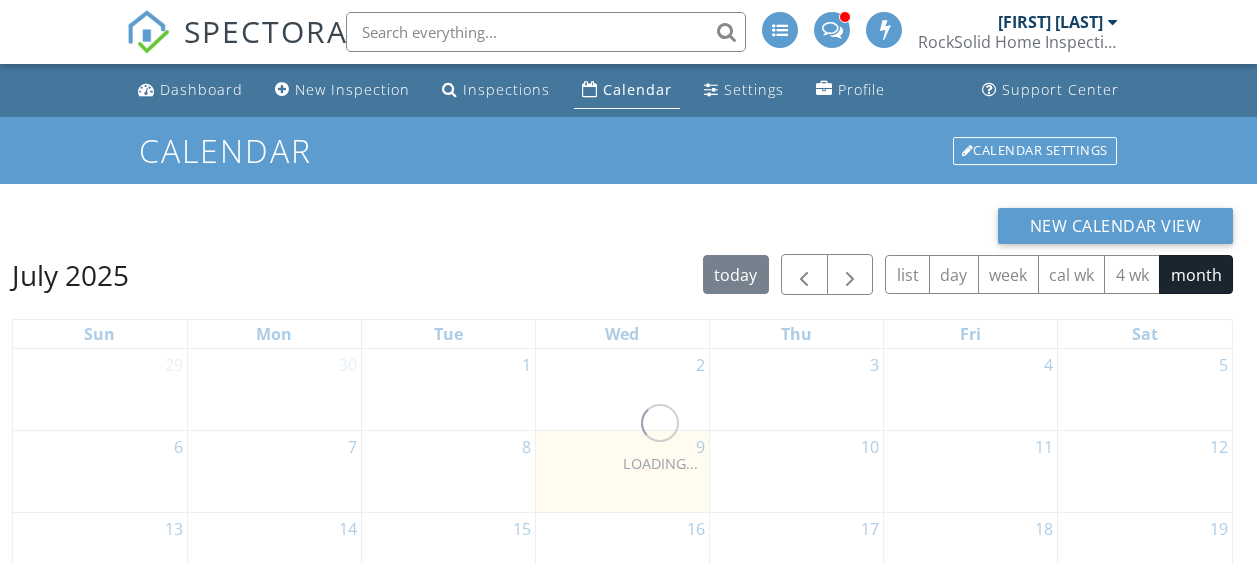 scroll, scrollTop: 0, scrollLeft: 0, axis: both 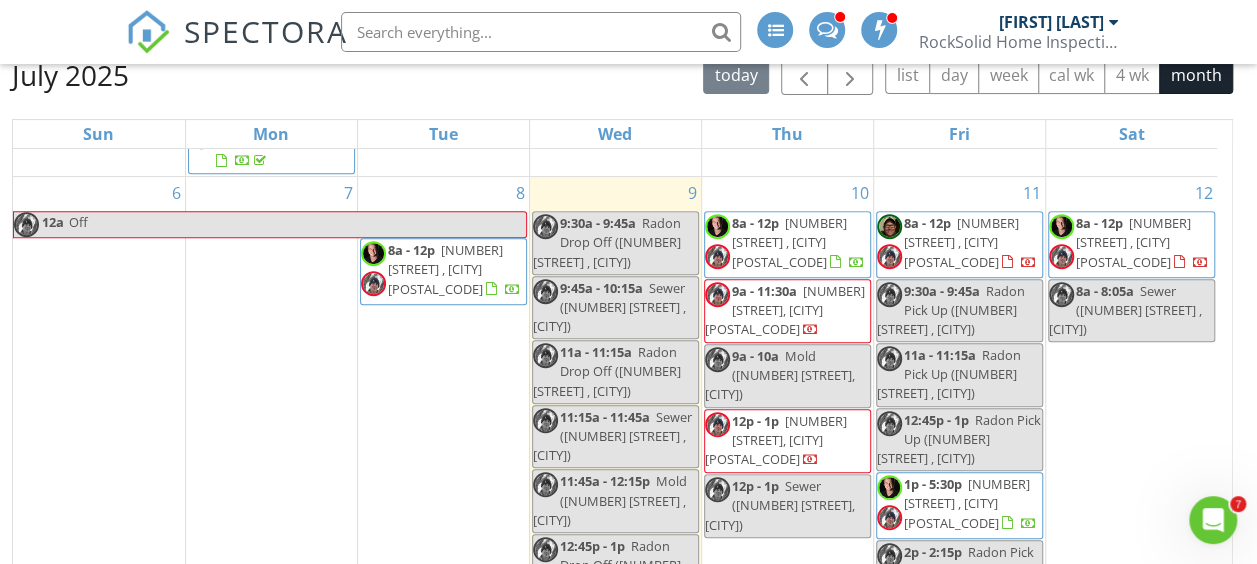 click on "[NUMBER] [STREET] , [CITY] [POSTAL_CODE]" at bounding box center [445, 269] 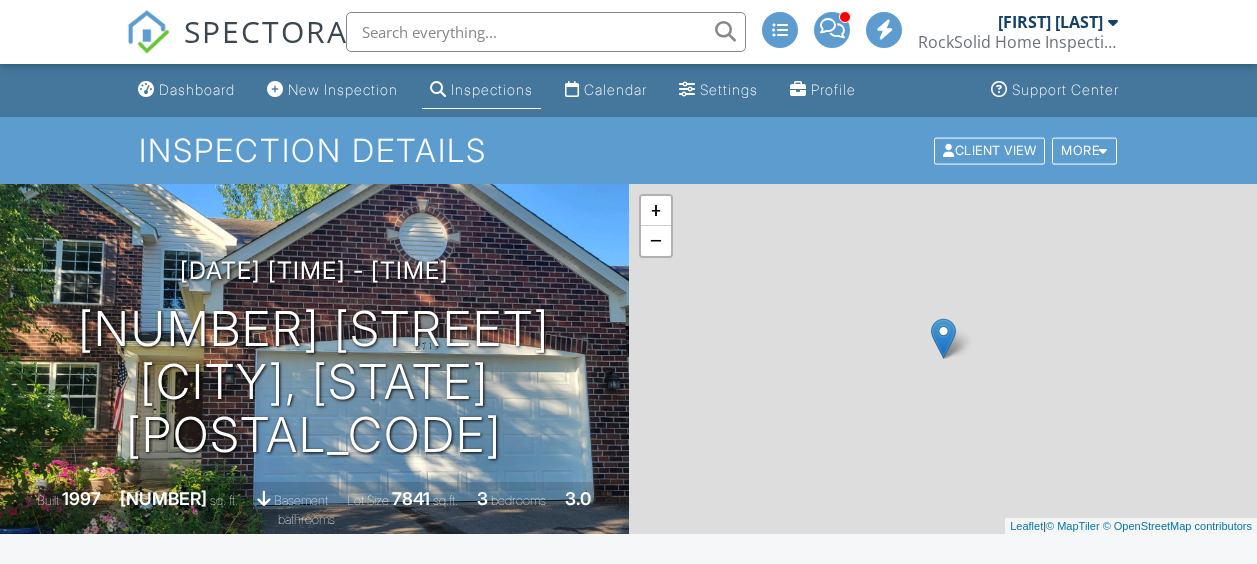 scroll, scrollTop: 500, scrollLeft: 0, axis: vertical 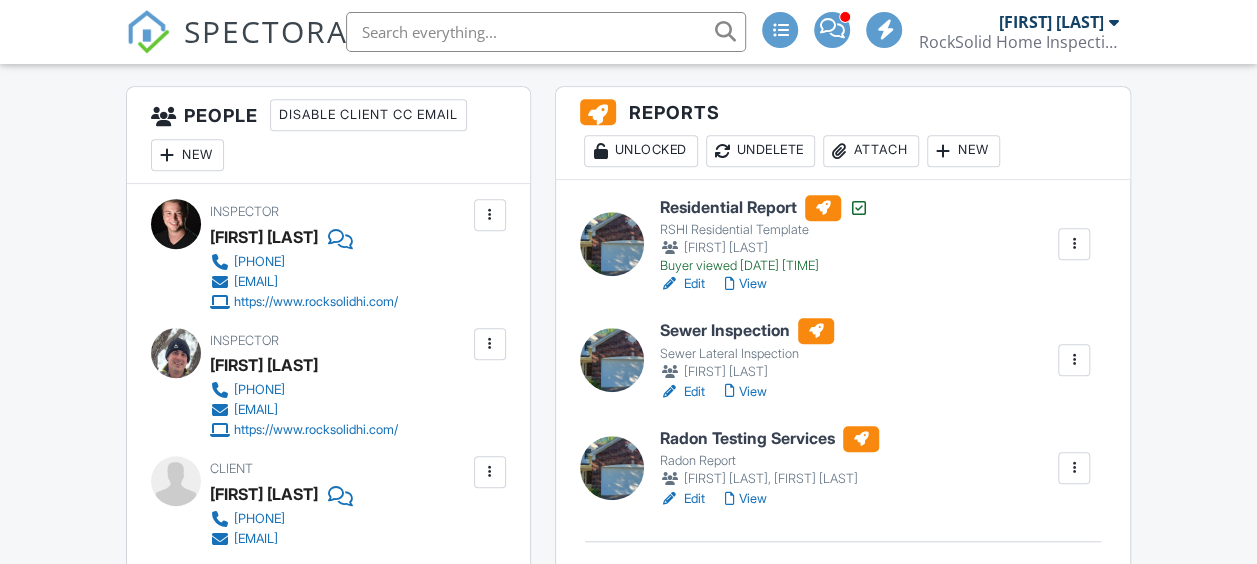 click on "Edit" at bounding box center (682, 392) 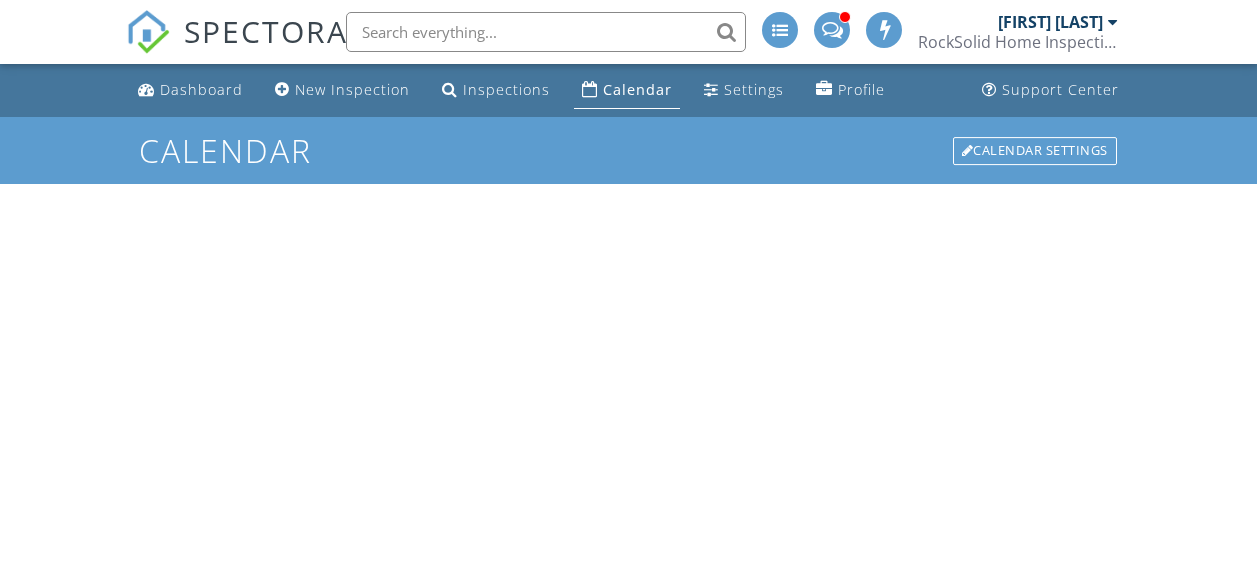 scroll, scrollTop: 0, scrollLeft: 0, axis: both 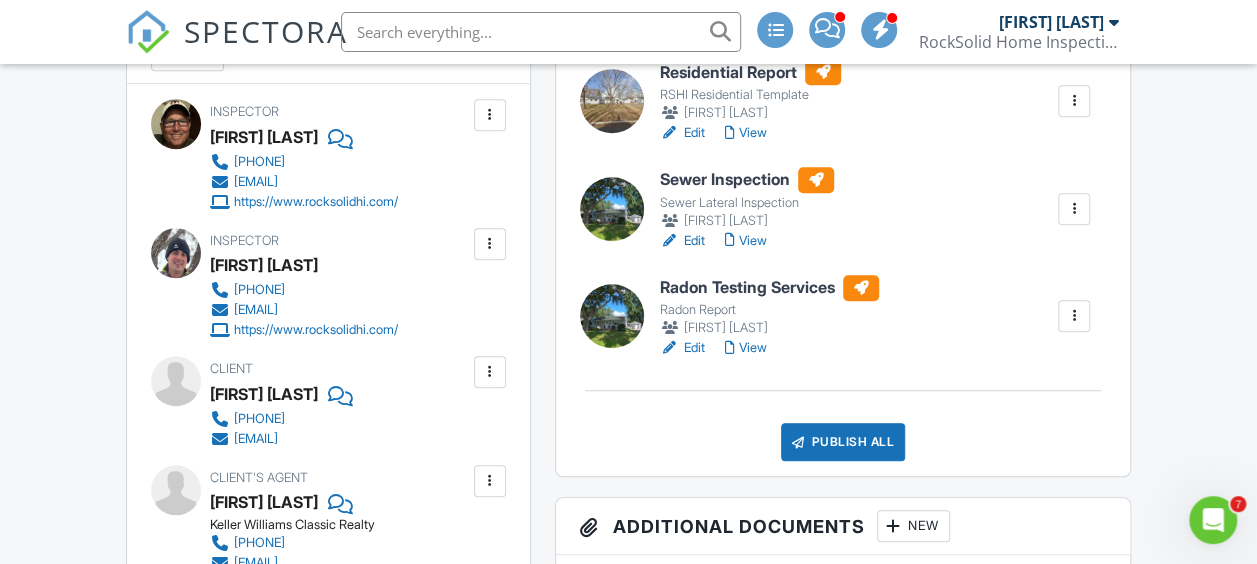 click on "Edit" at bounding box center [682, 241] 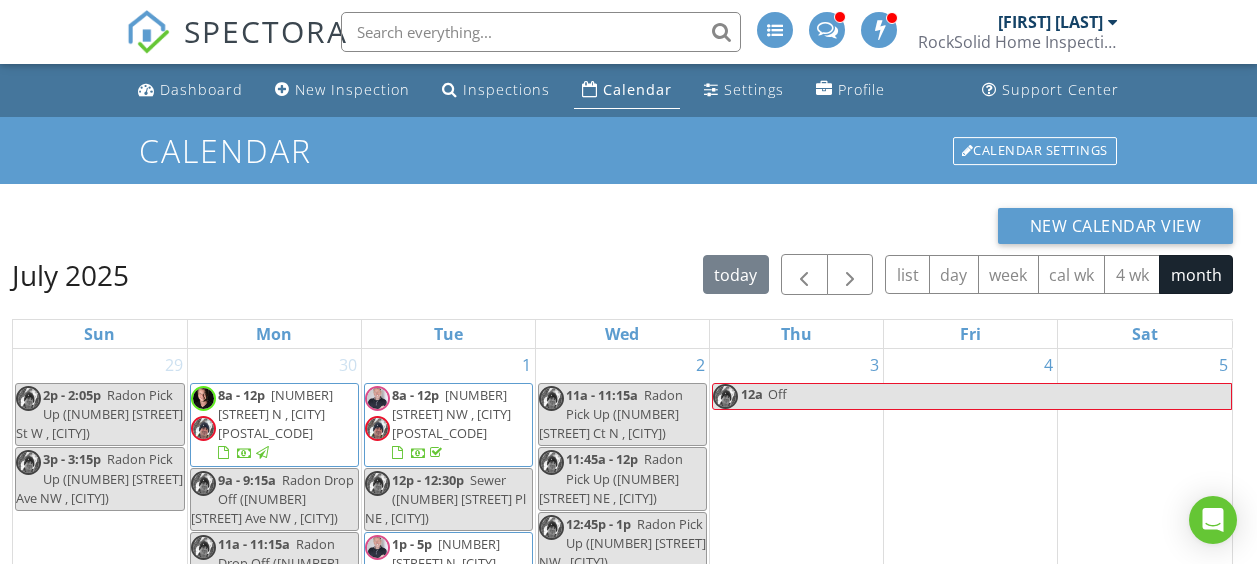 scroll, scrollTop: 0, scrollLeft: 0, axis: both 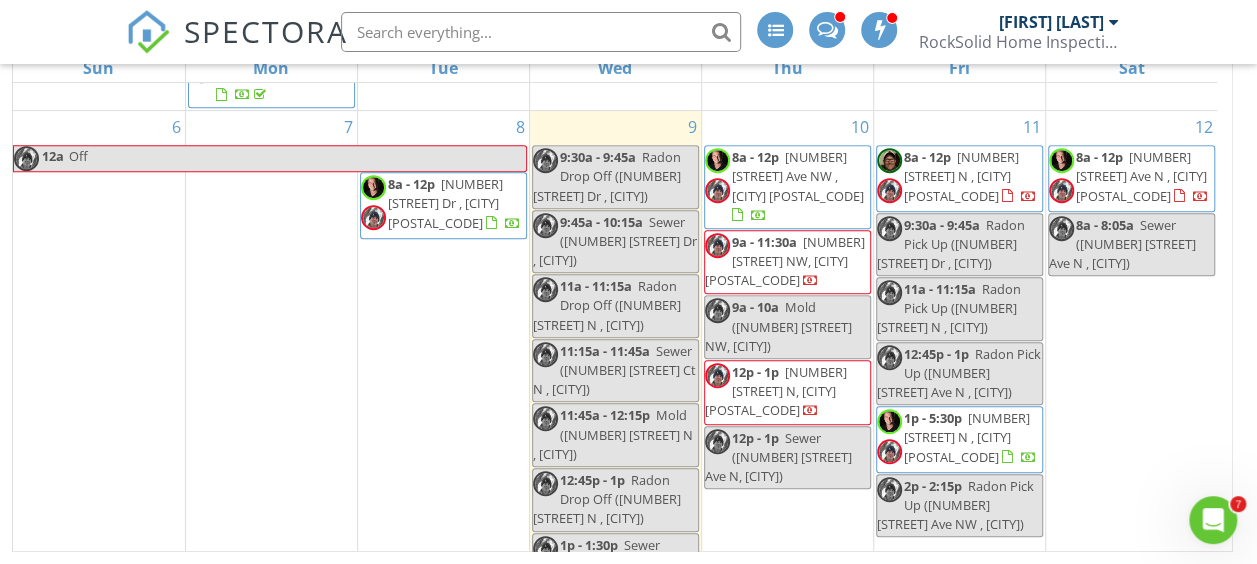 click on "13062 180th Ave NW , Elk River 55330" at bounding box center [798, 176] 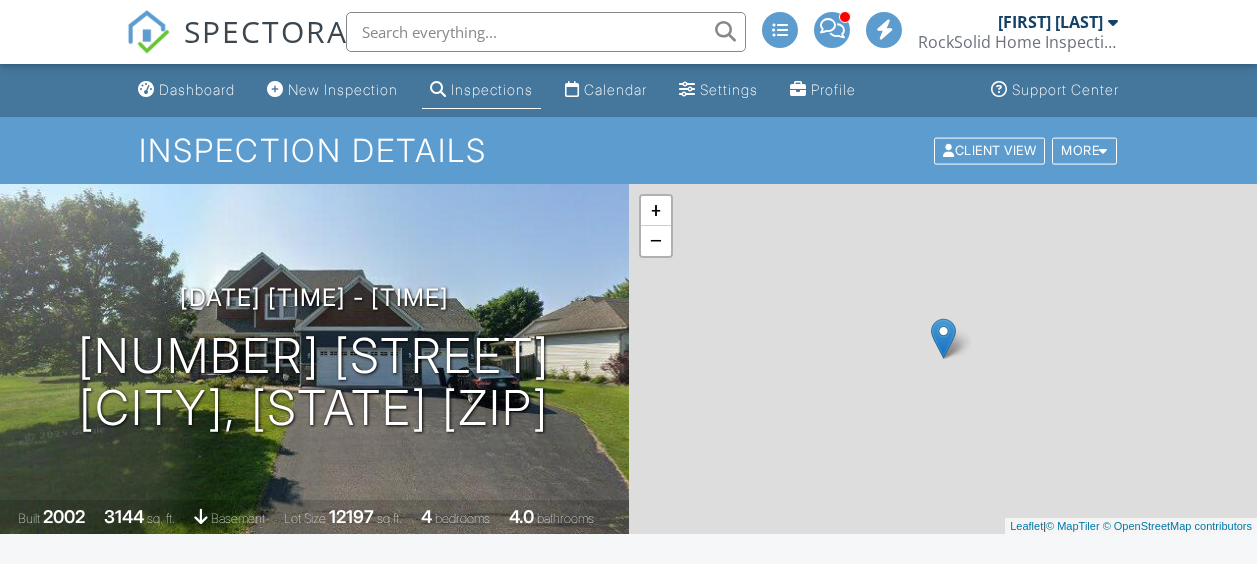 scroll, scrollTop: 0, scrollLeft: 0, axis: both 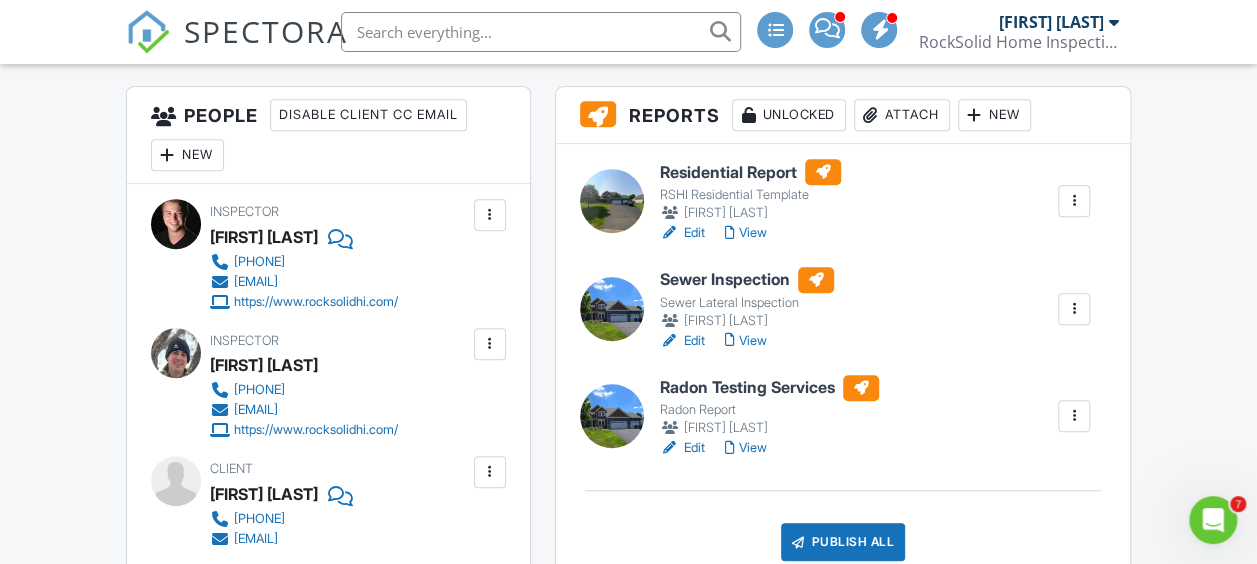 click on "Edit" at bounding box center [682, 341] 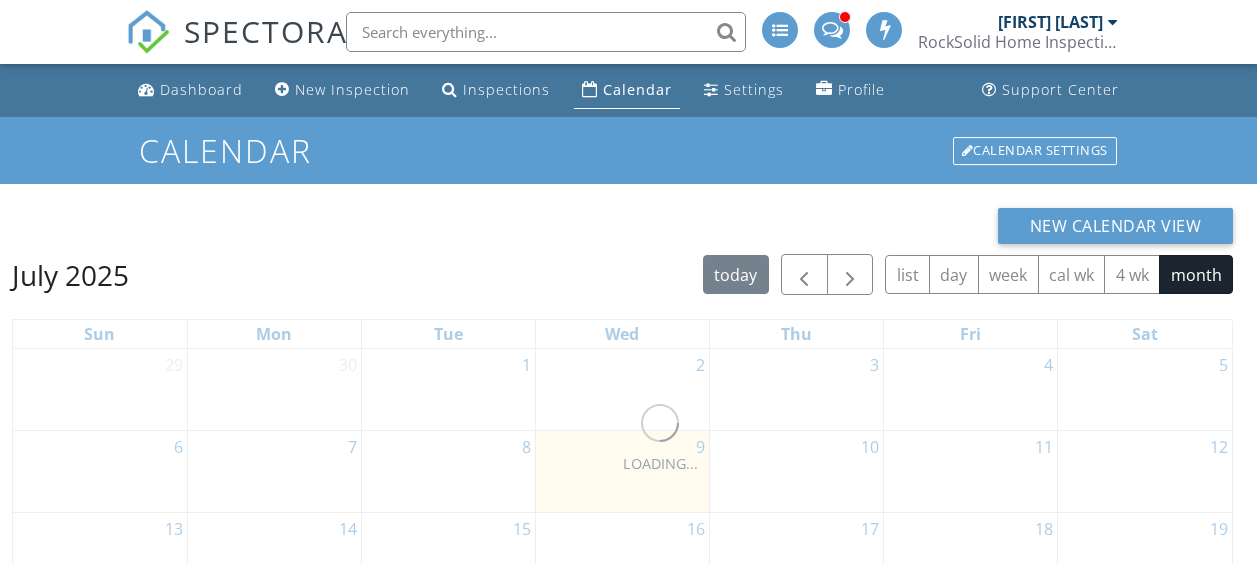 scroll, scrollTop: 0, scrollLeft: 0, axis: both 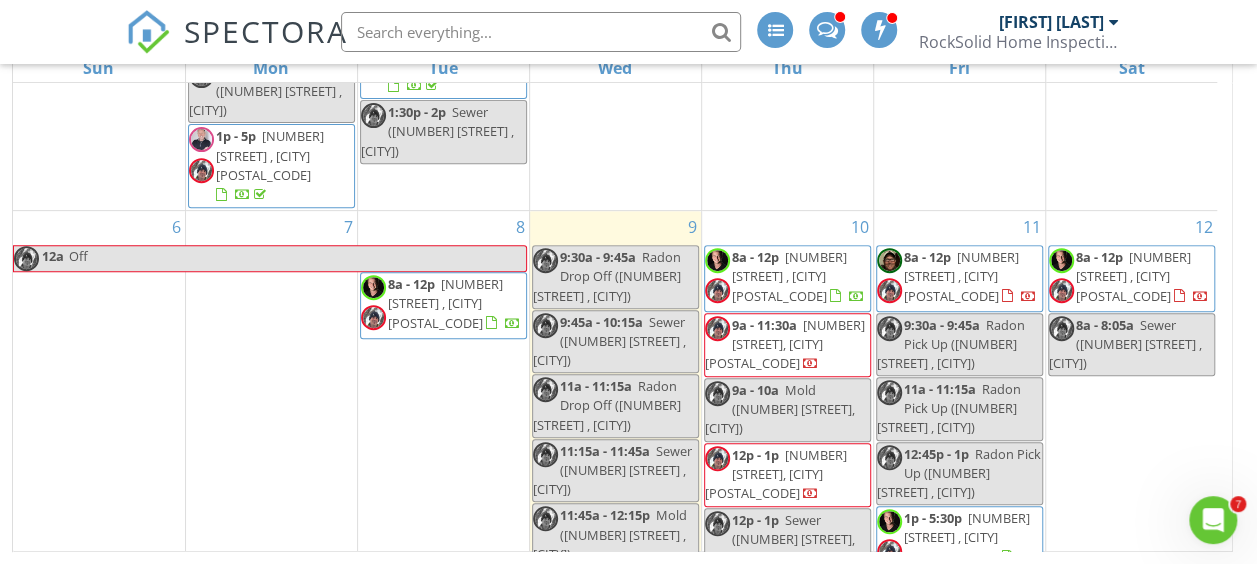 click on "[NUMBER] [STREET] , [CITY] [POSTAL_CODE]" at bounding box center [445, 303] 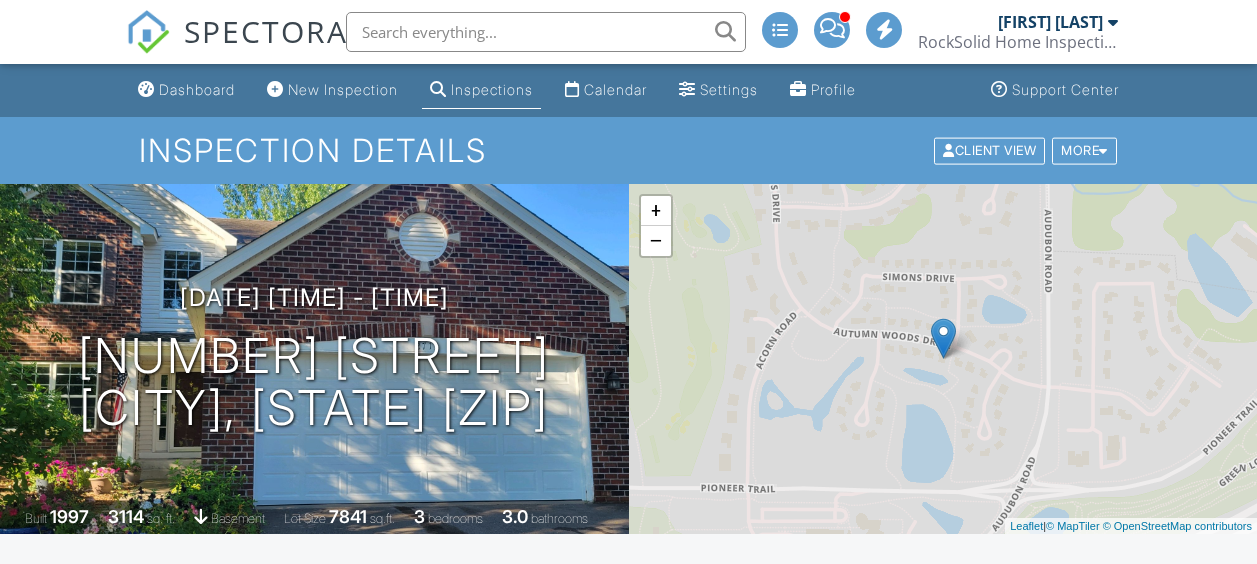 scroll, scrollTop: 0, scrollLeft: 0, axis: both 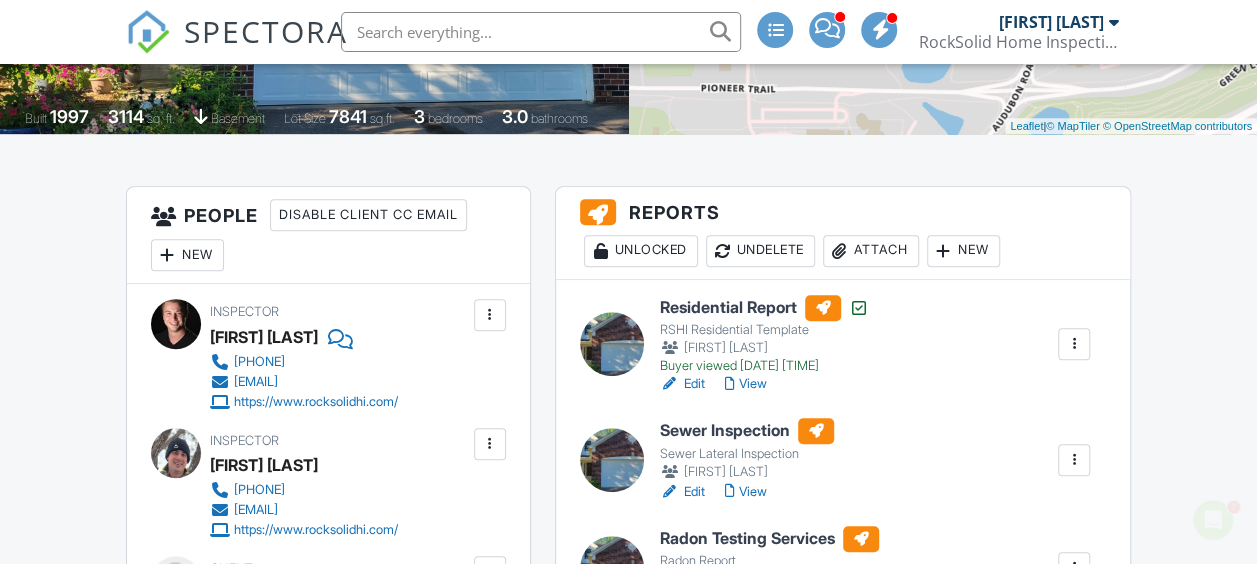 click on "Edit" at bounding box center [682, 492] 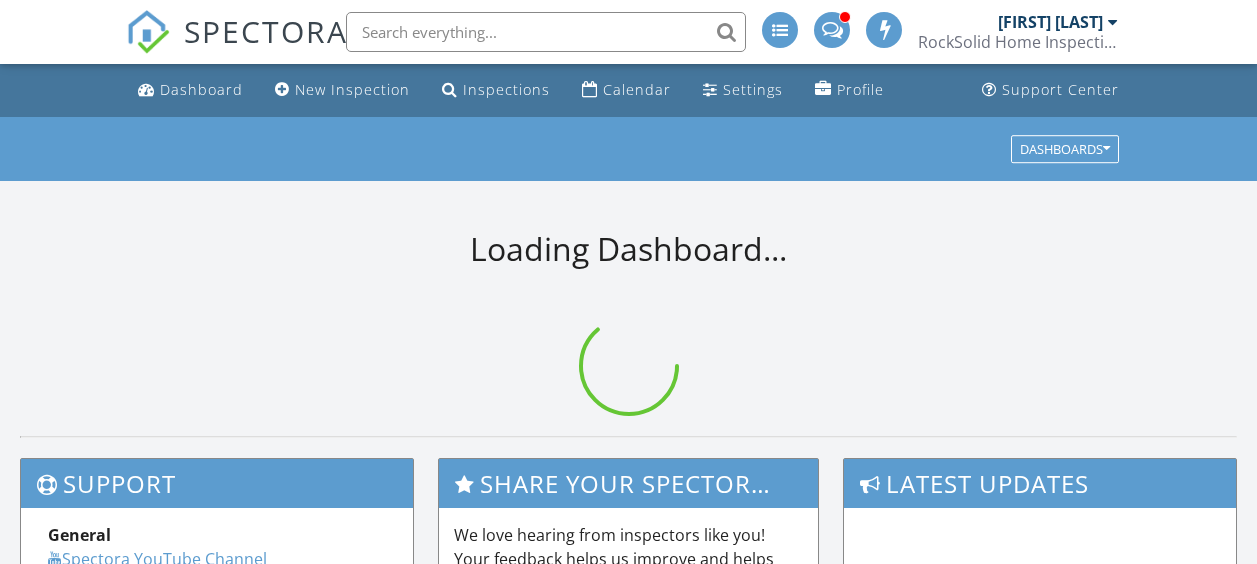 scroll, scrollTop: 0, scrollLeft: 0, axis: both 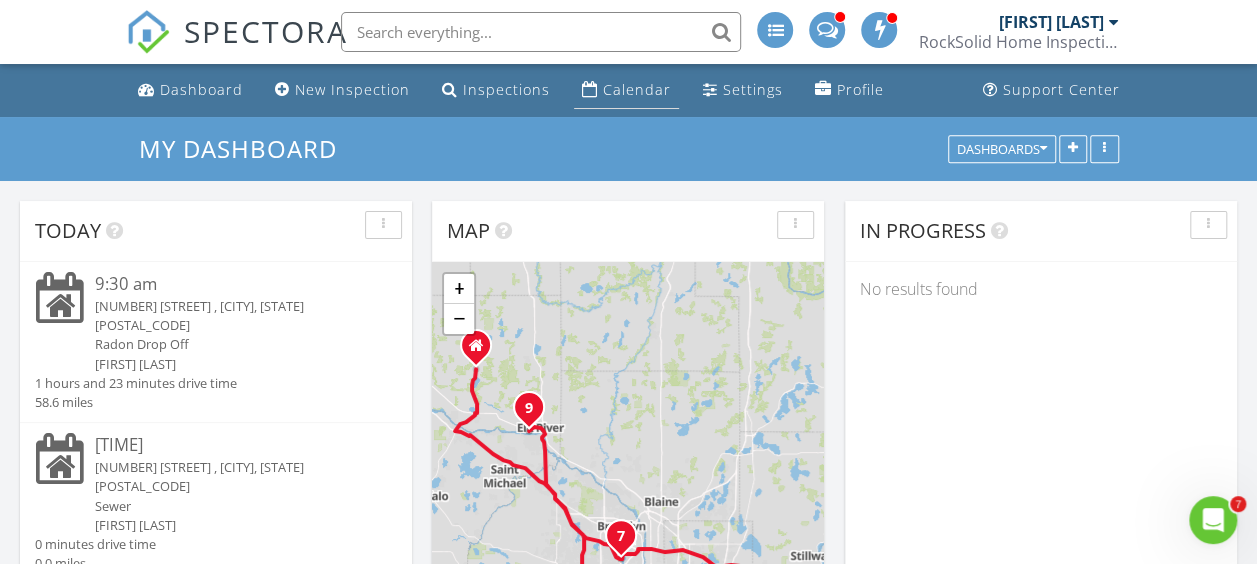 click on "Calendar" at bounding box center (626, 90) 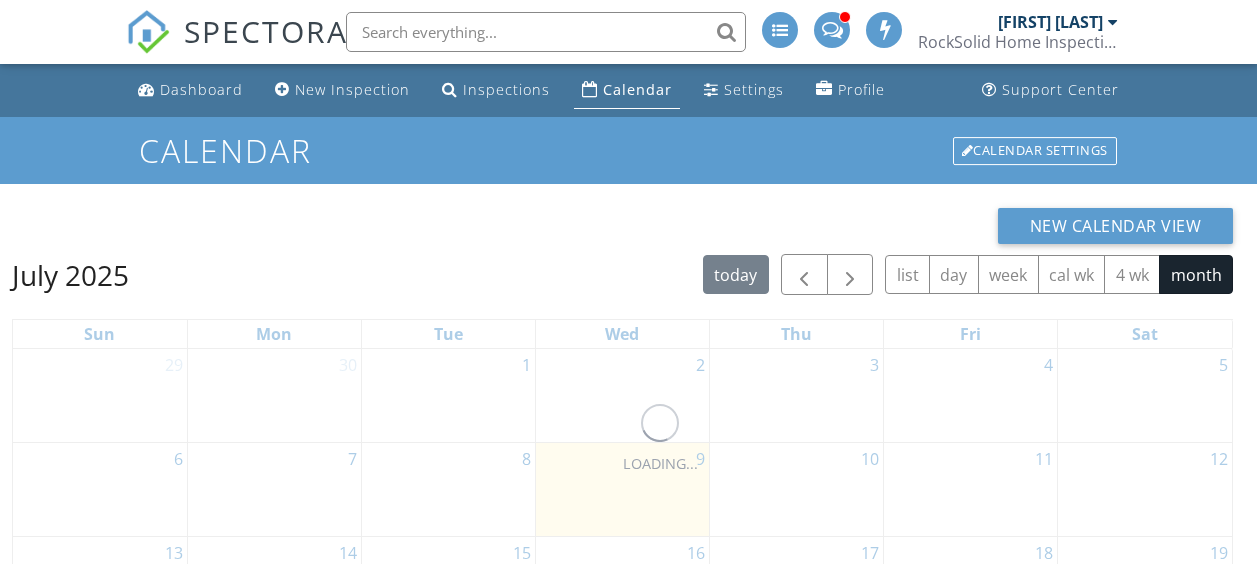scroll, scrollTop: 0, scrollLeft: 0, axis: both 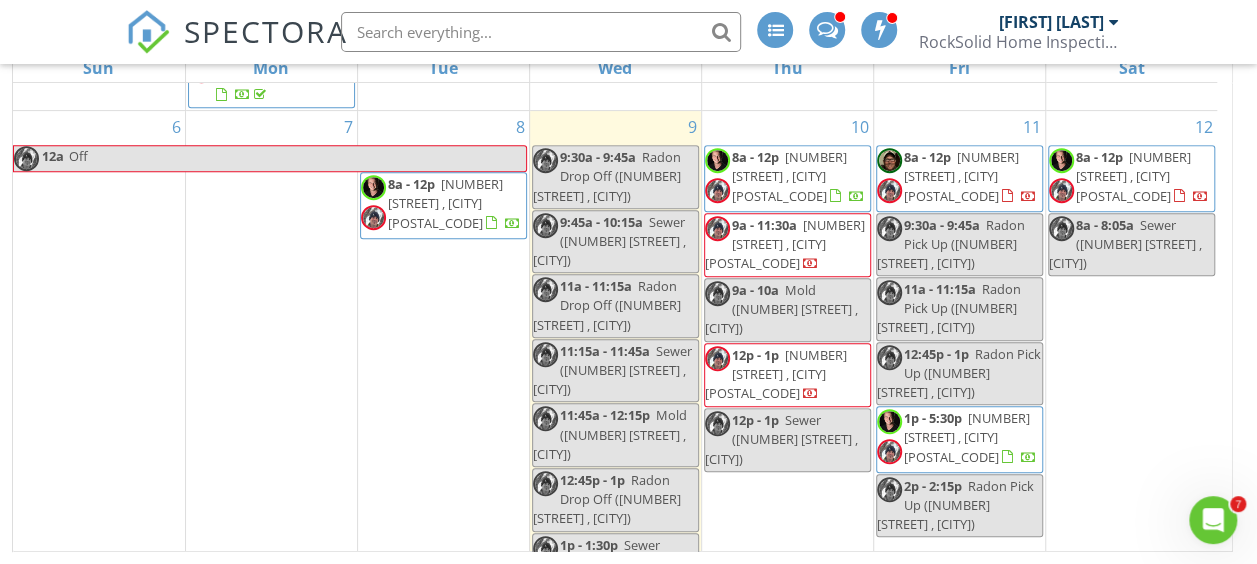 click on "[NUMBER] [STREET] , [CITY] [POSTAL_CODE]" at bounding box center (967, 437) 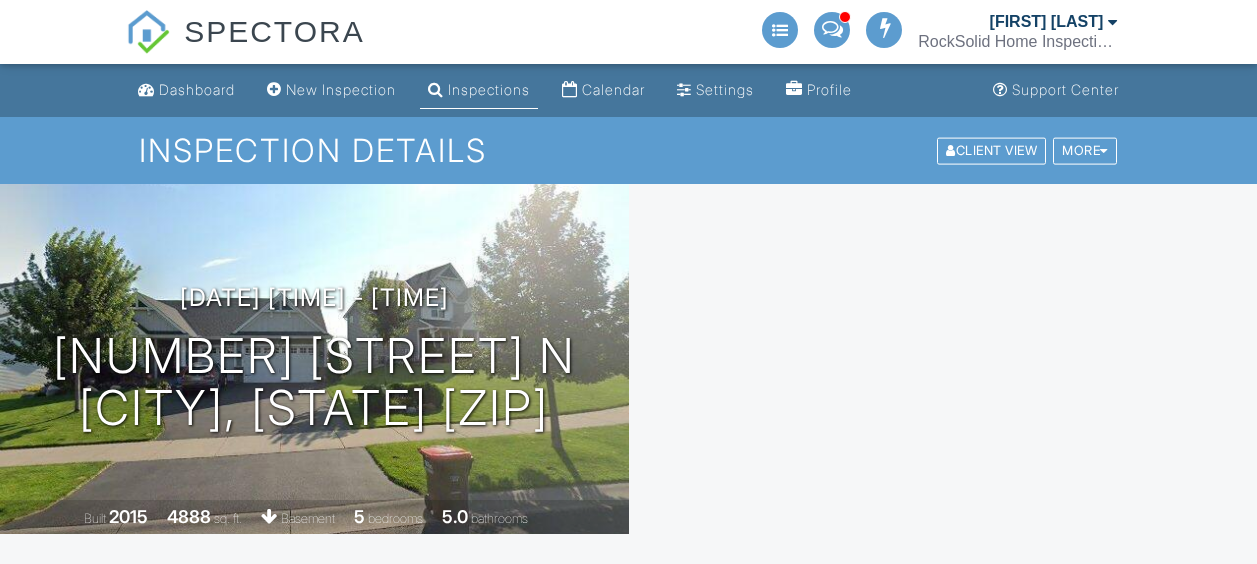 scroll, scrollTop: 0, scrollLeft: 0, axis: both 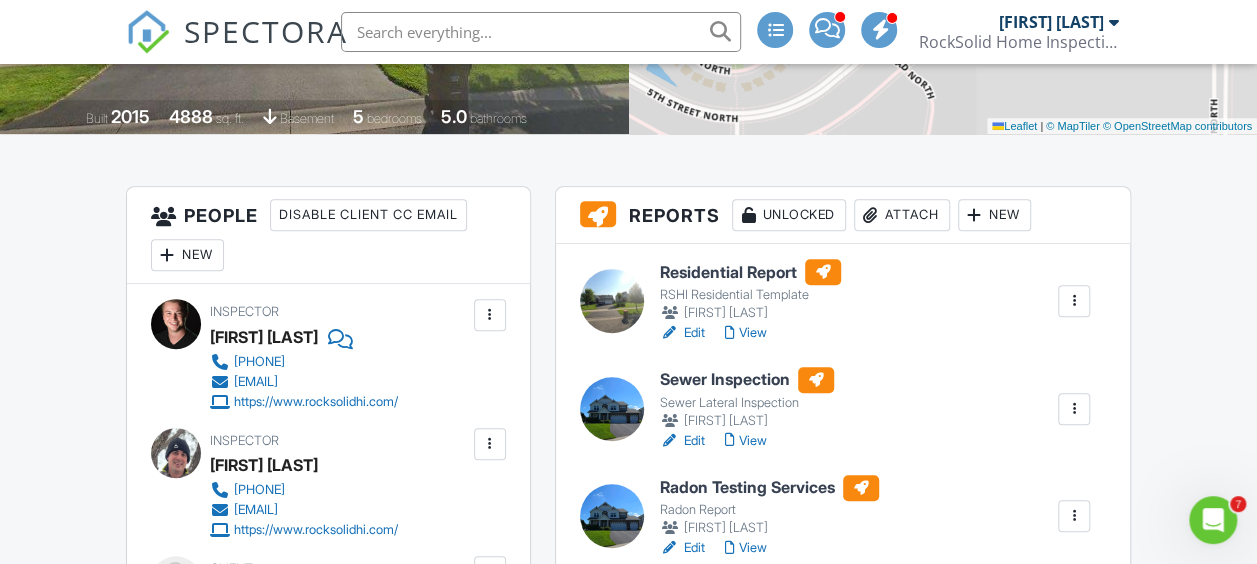 click on "Edit" at bounding box center [682, 441] 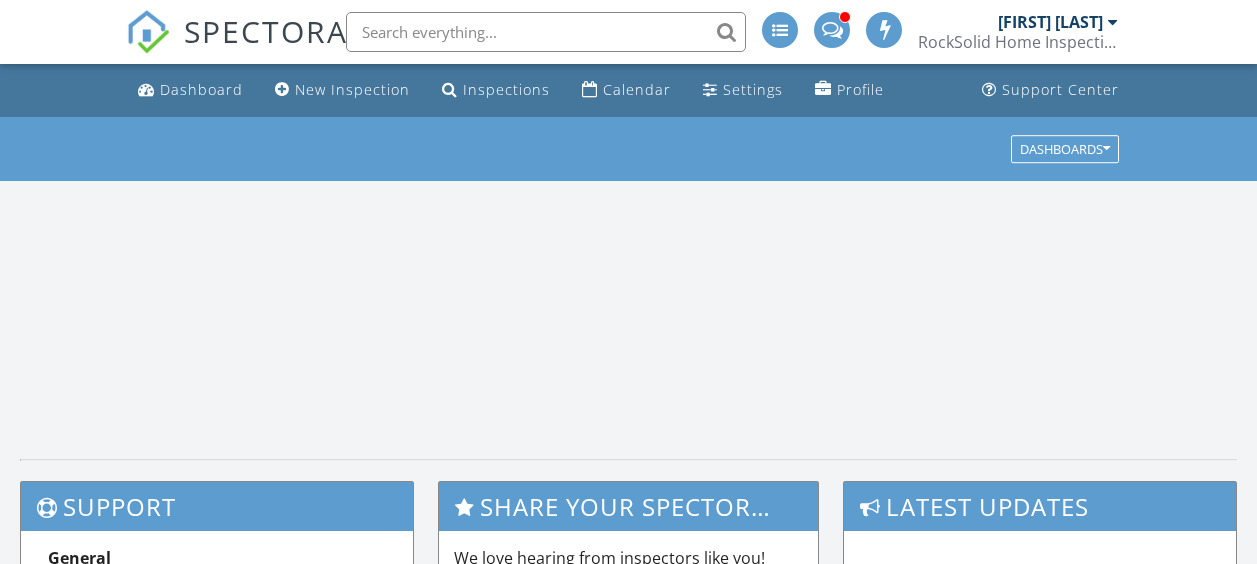 scroll, scrollTop: 0, scrollLeft: 0, axis: both 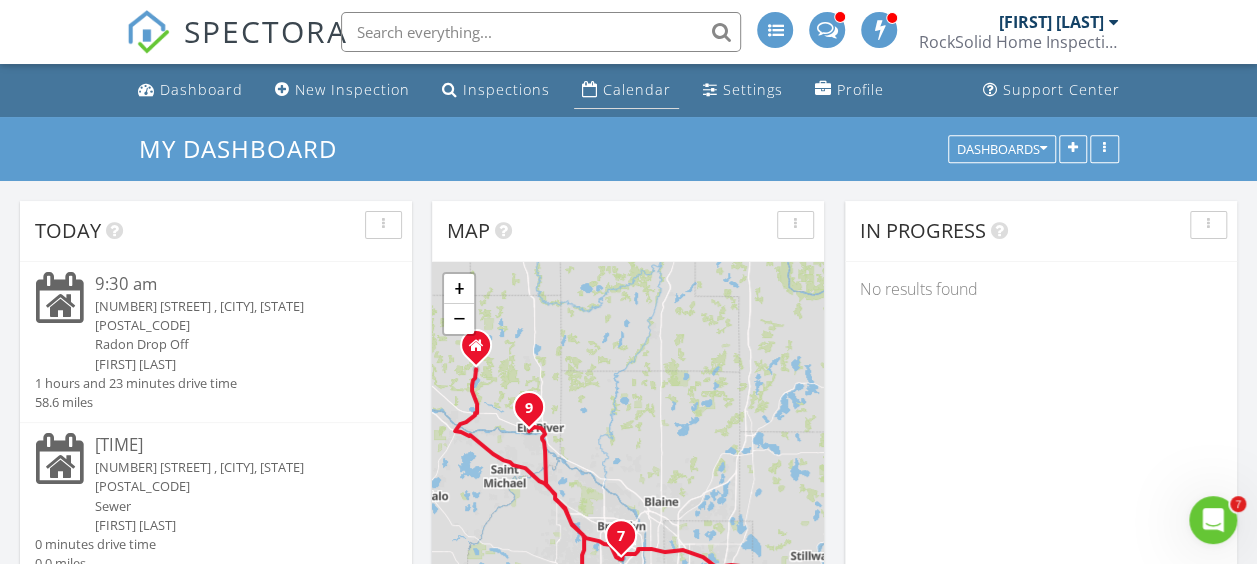 click on "Calendar" at bounding box center (637, 89) 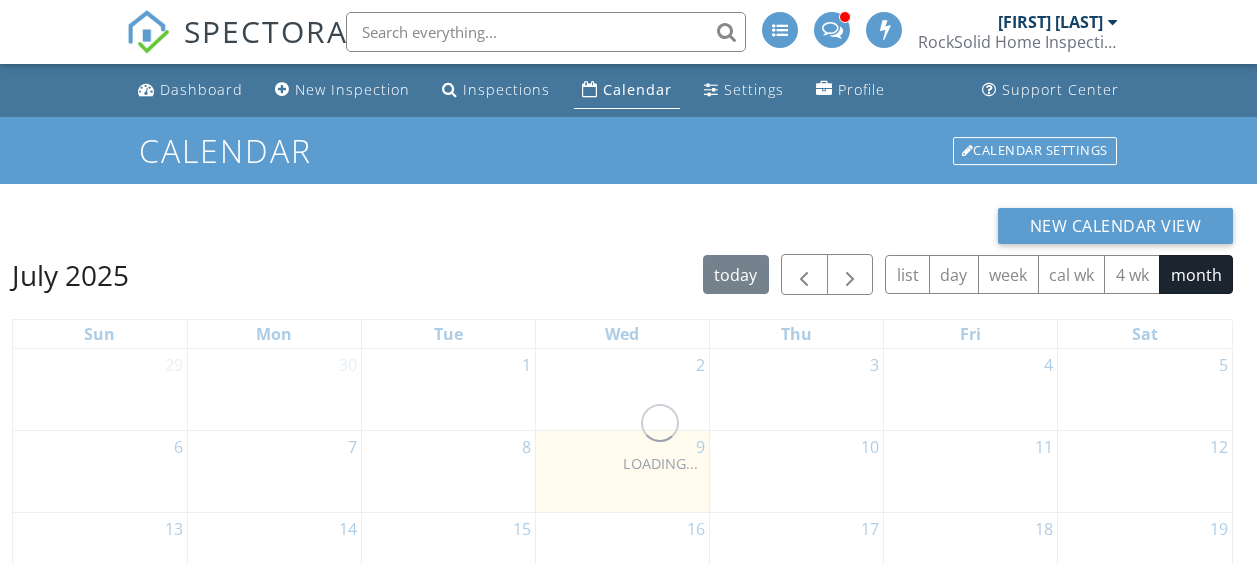 scroll, scrollTop: 0, scrollLeft: 0, axis: both 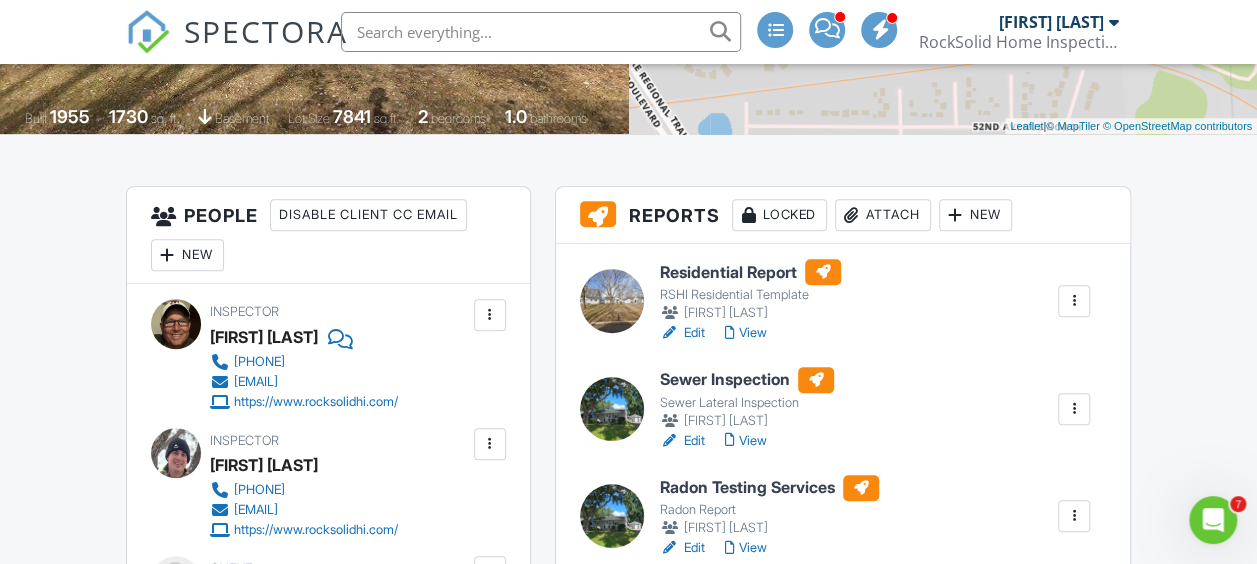 click on "Edit" at bounding box center [682, 441] 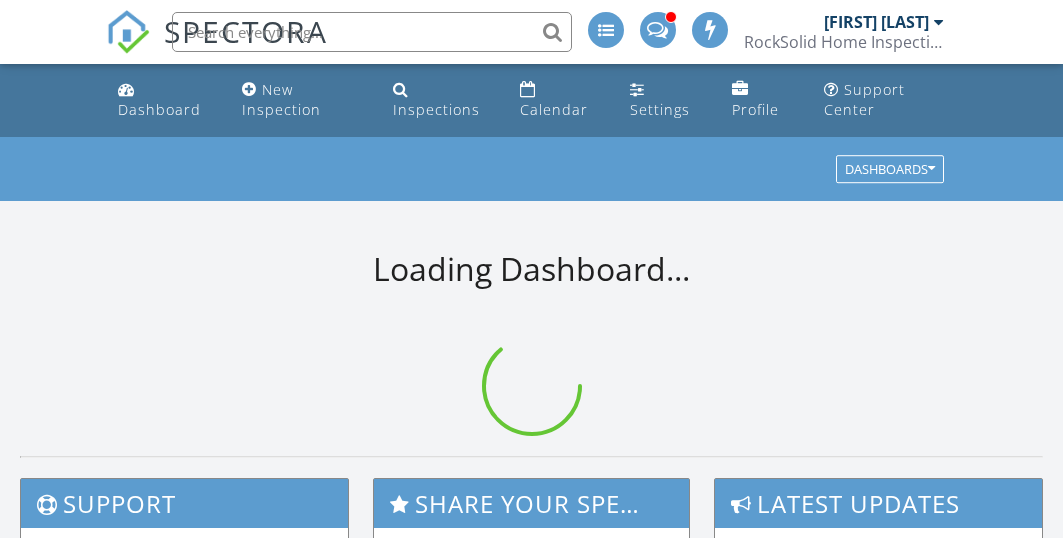 scroll, scrollTop: 0, scrollLeft: 0, axis: both 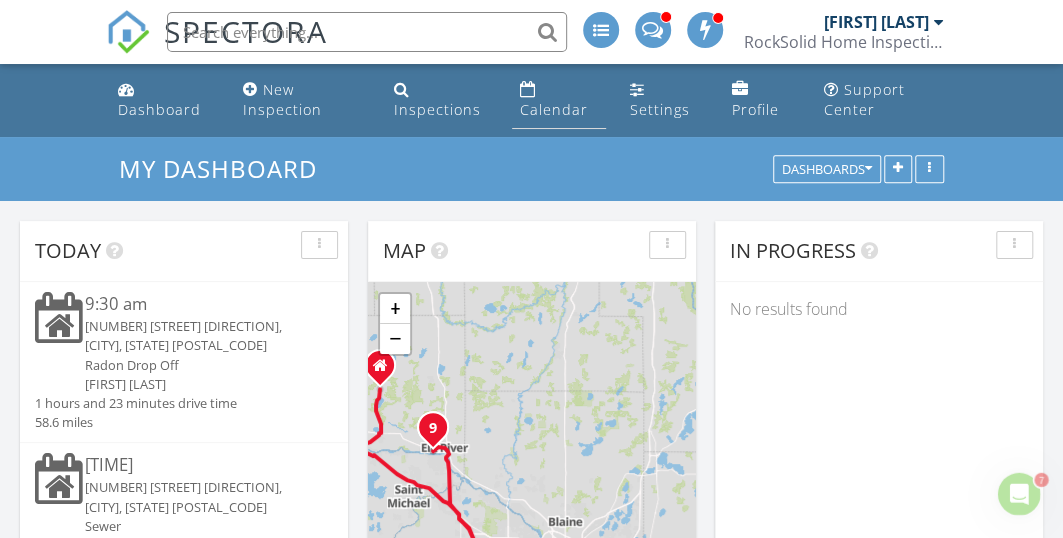 click on "Calendar" at bounding box center (554, 109) 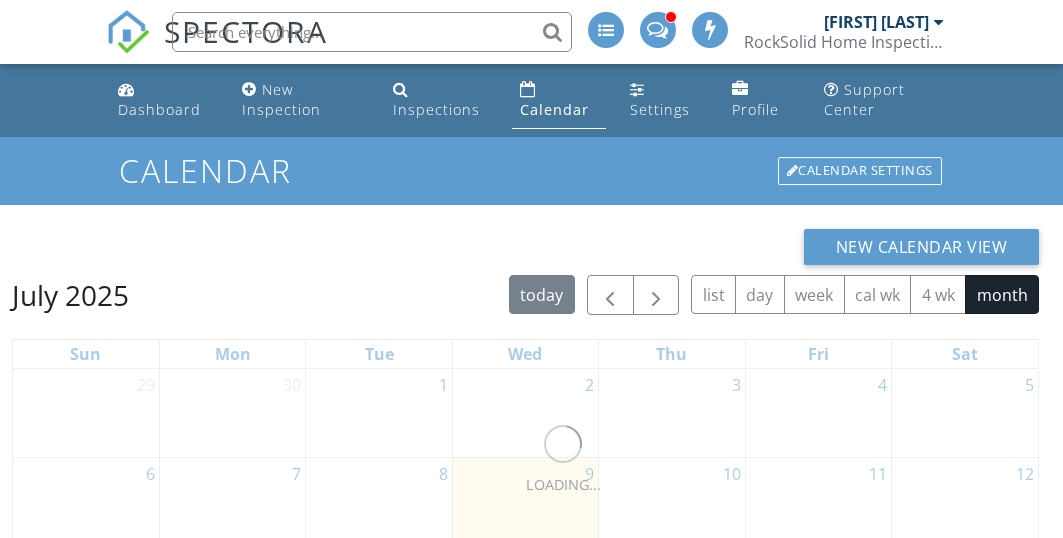 scroll, scrollTop: 0, scrollLeft: 0, axis: both 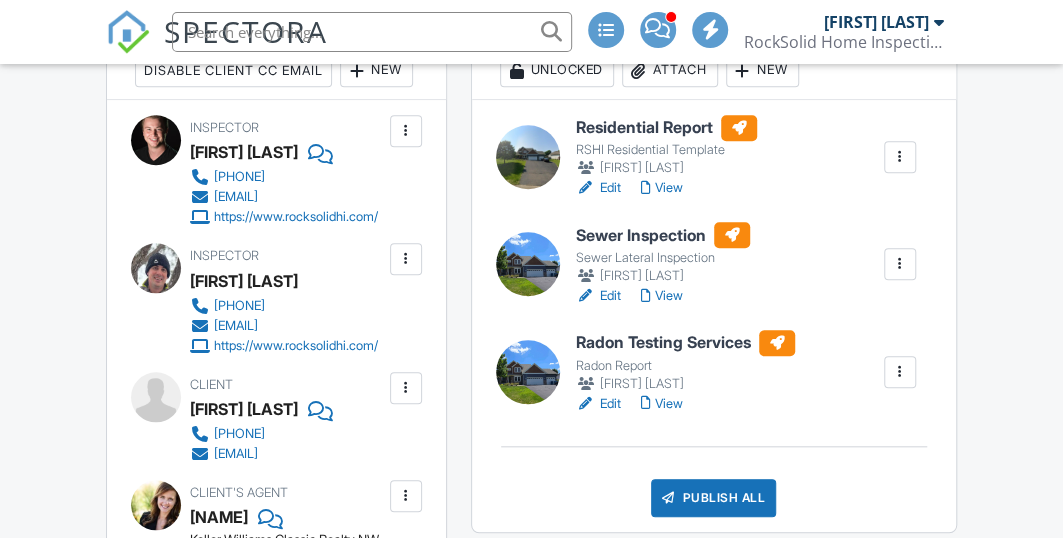 click on "Edit" at bounding box center [598, 296] 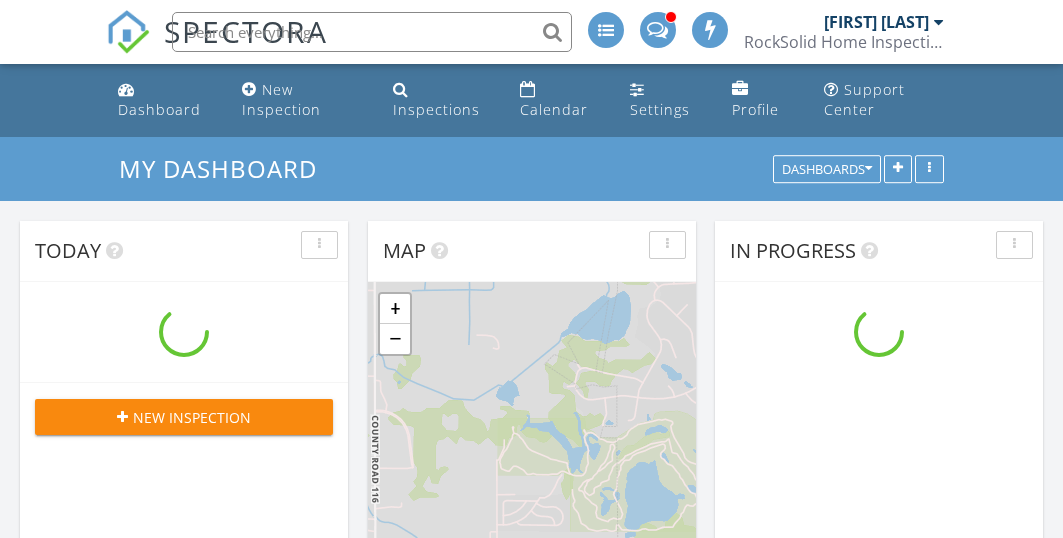scroll, scrollTop: 0, scrollLeft: 0, axis: both 